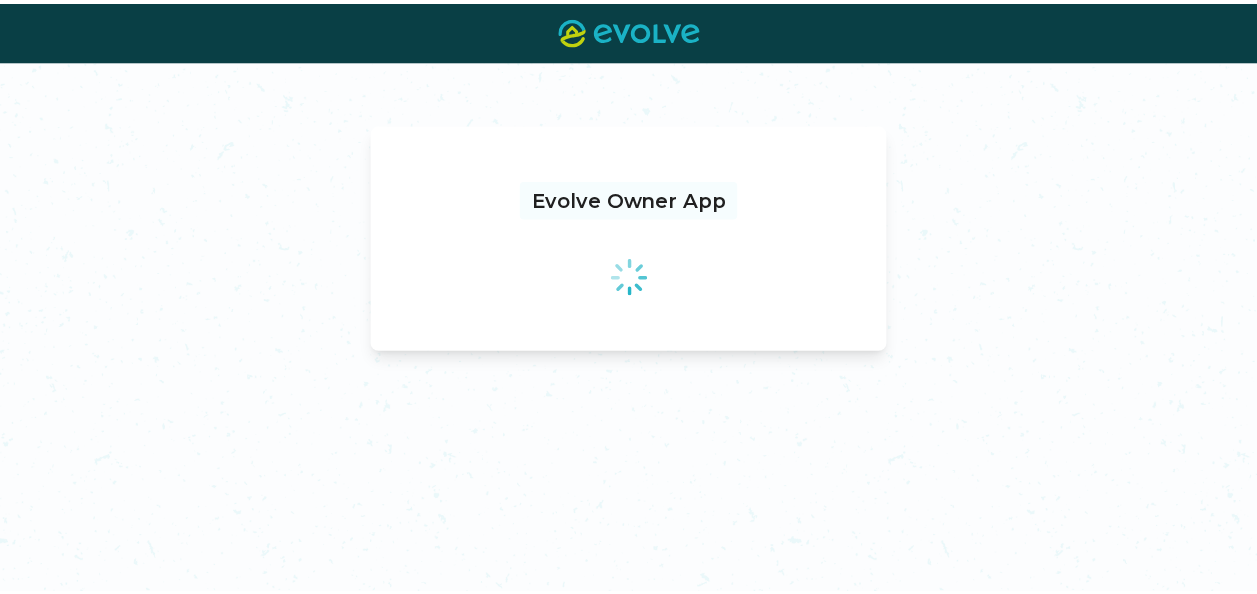 scroll, scrollTop: 0, scrollLeft: 0, axis: both 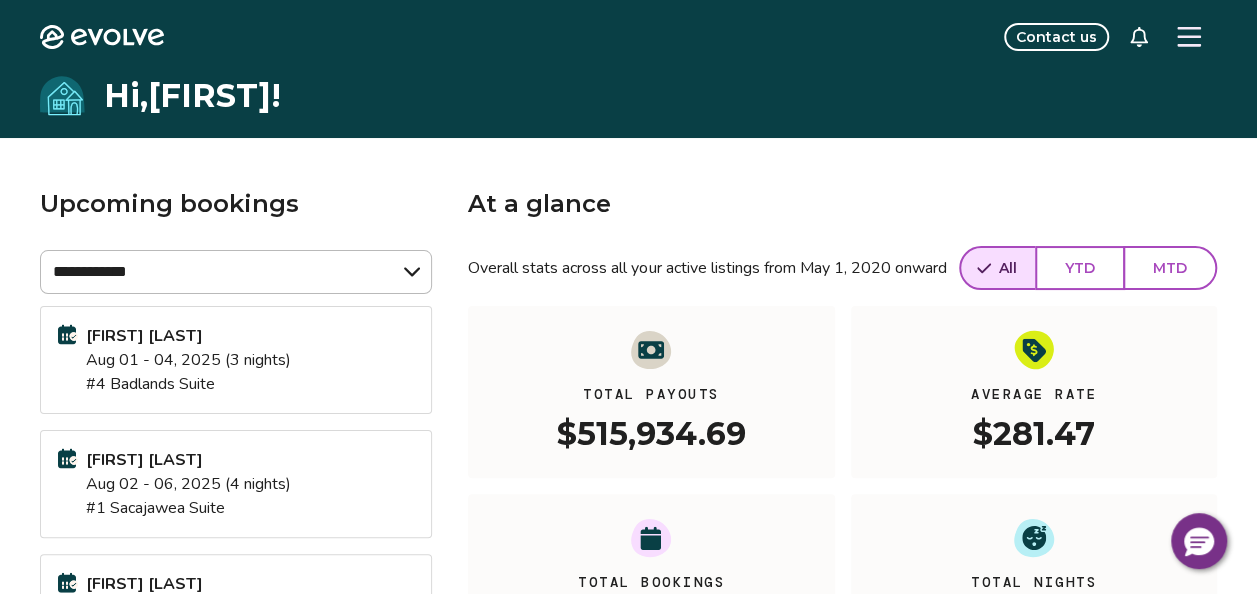 click at bounding box center [1139, 37] 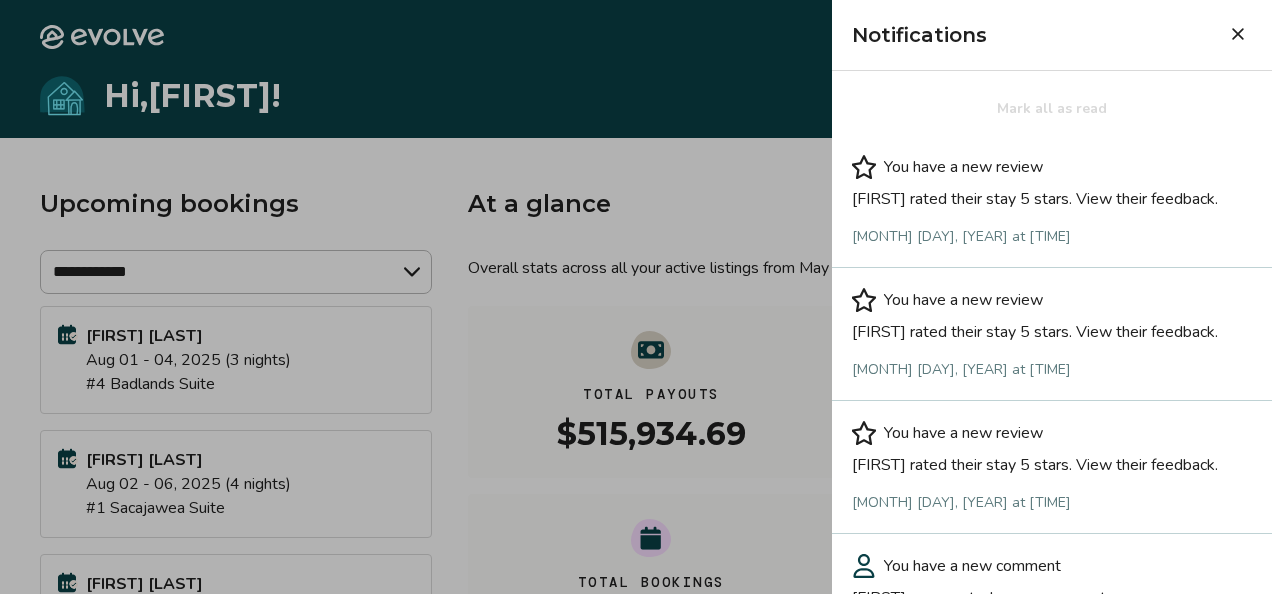 click on "Billy rated their stay 5 stars. View their feedback." at bounding box center [1052, 195] 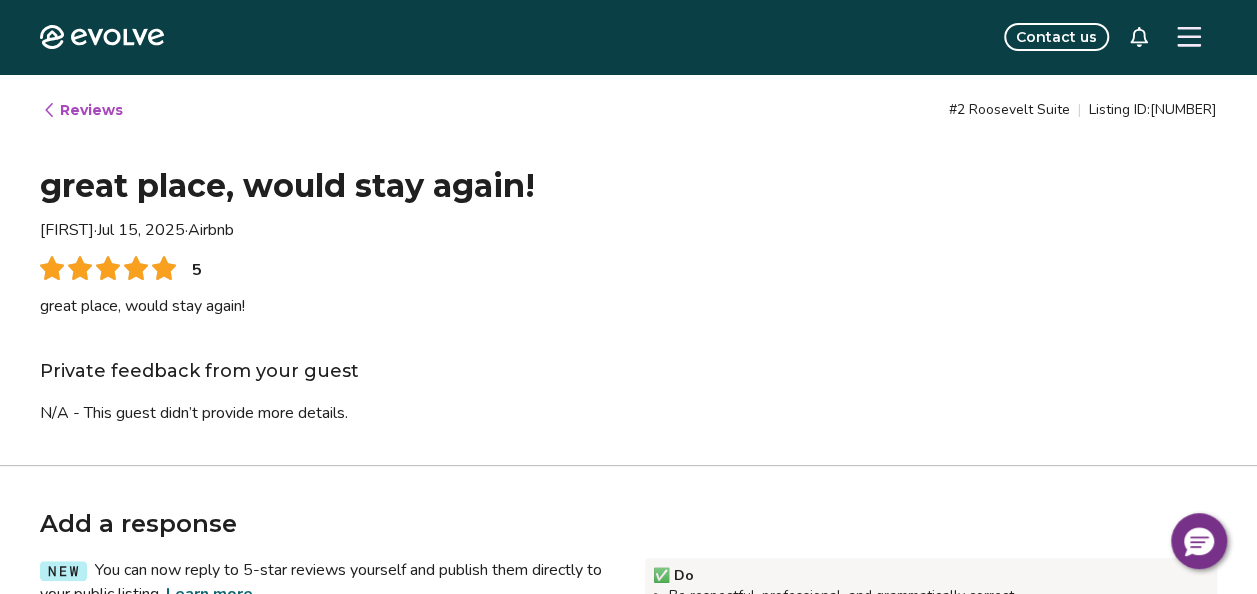 type on "*" 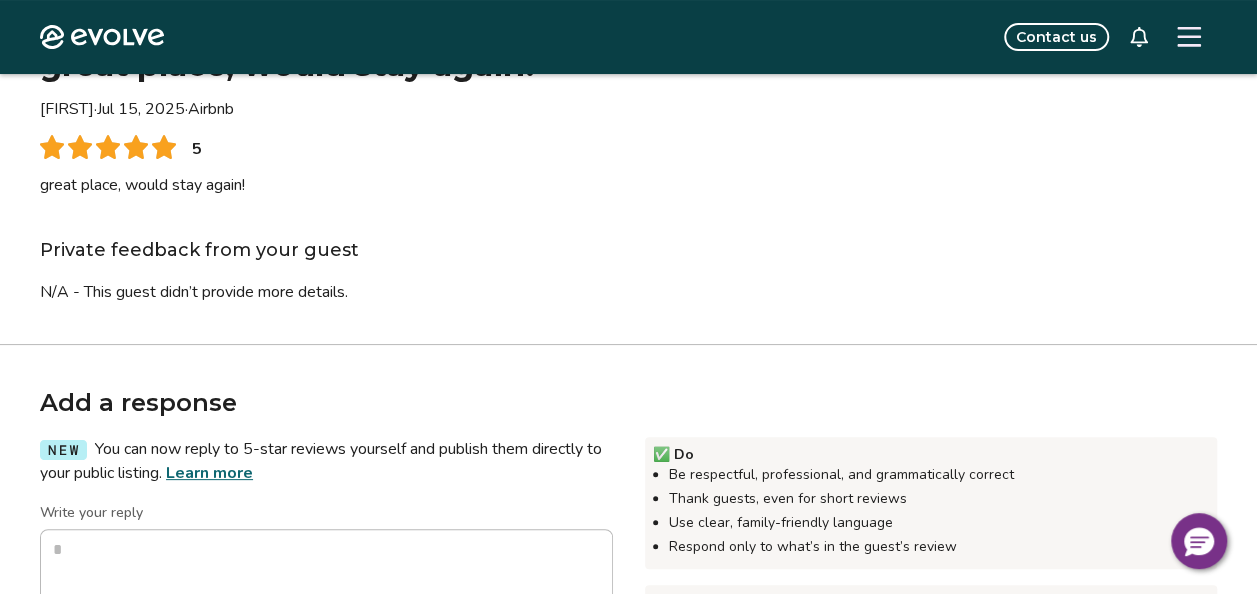 scroll, scrollTop: 0, scrollLeft: 0, axis: both 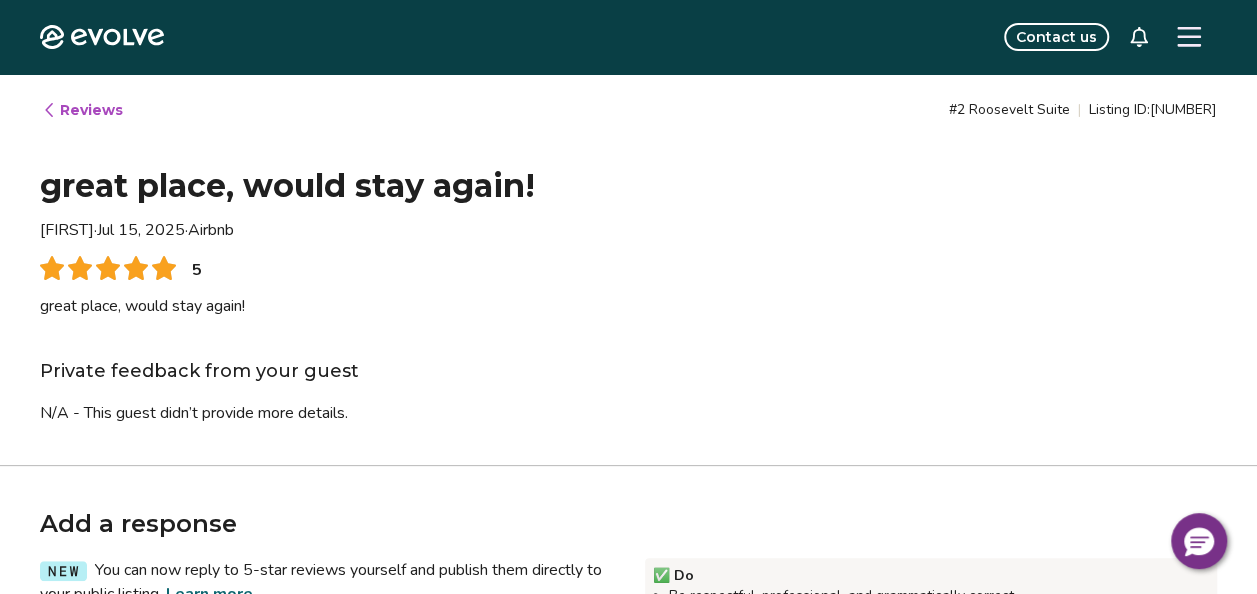 click on "Reviews" at bounding box center (82, 110) 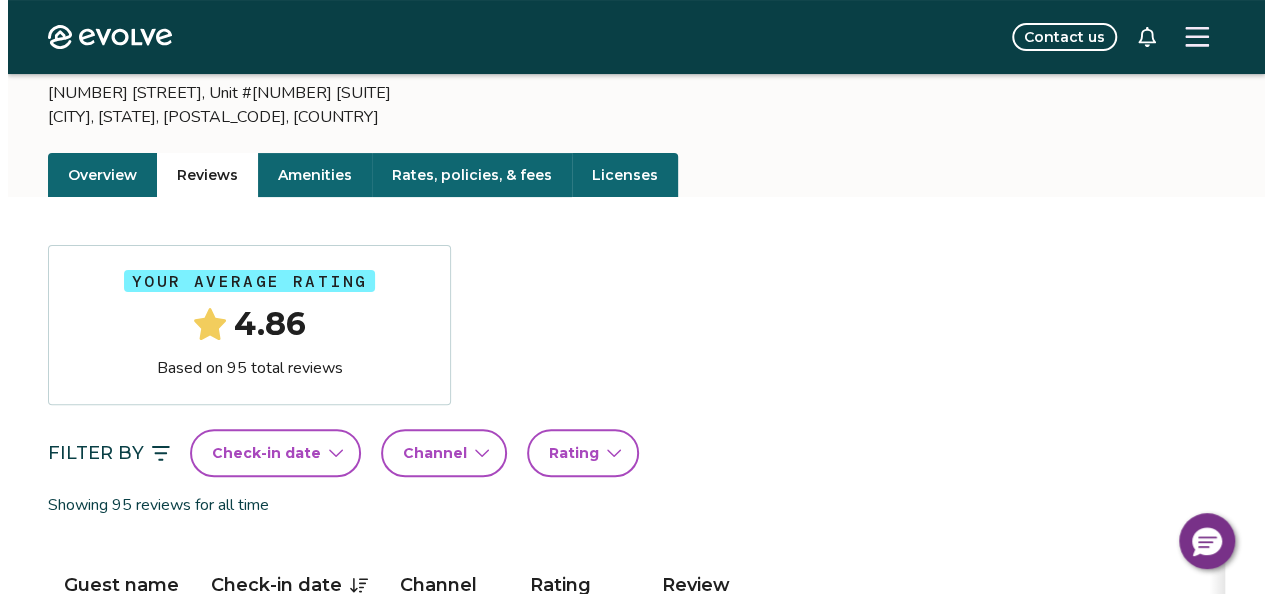 scroll, scrollTop: 146, scrollLeft: 0, axis: vertical 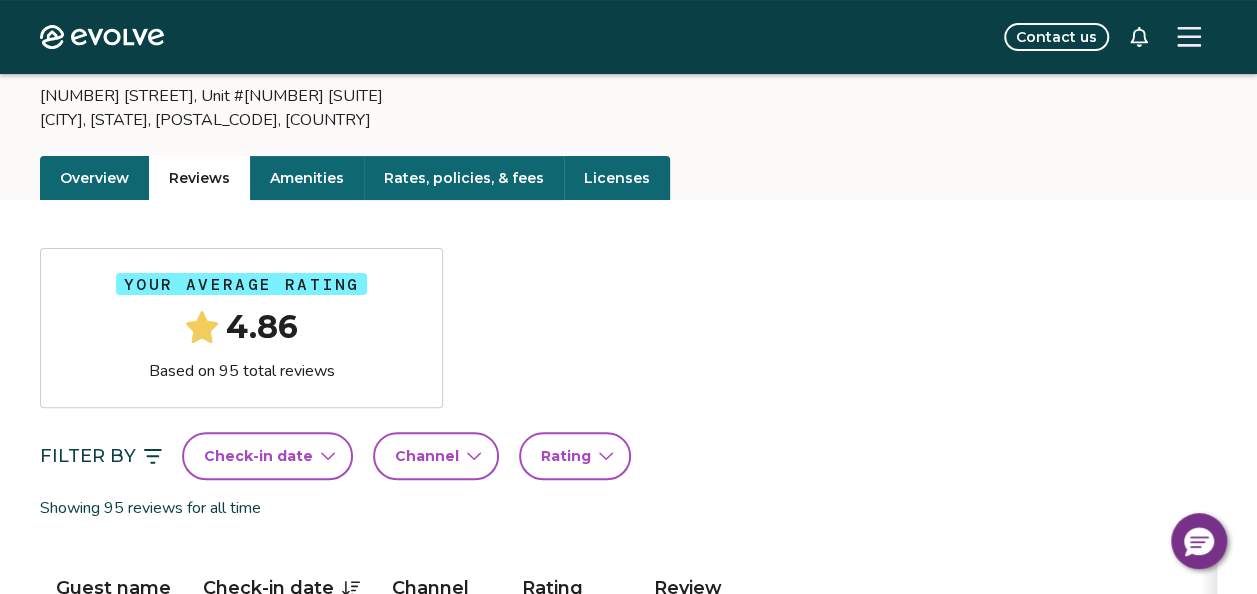click at bounding box center (1189, 37) 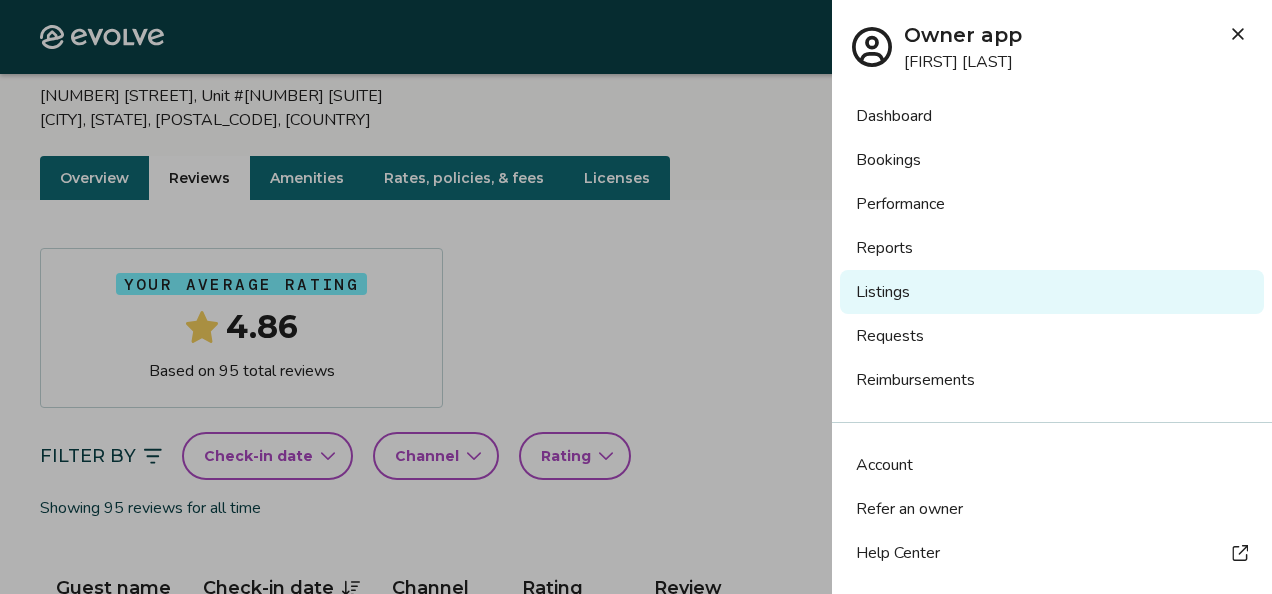 click on "Reports" at bounding box center [1052, 248] 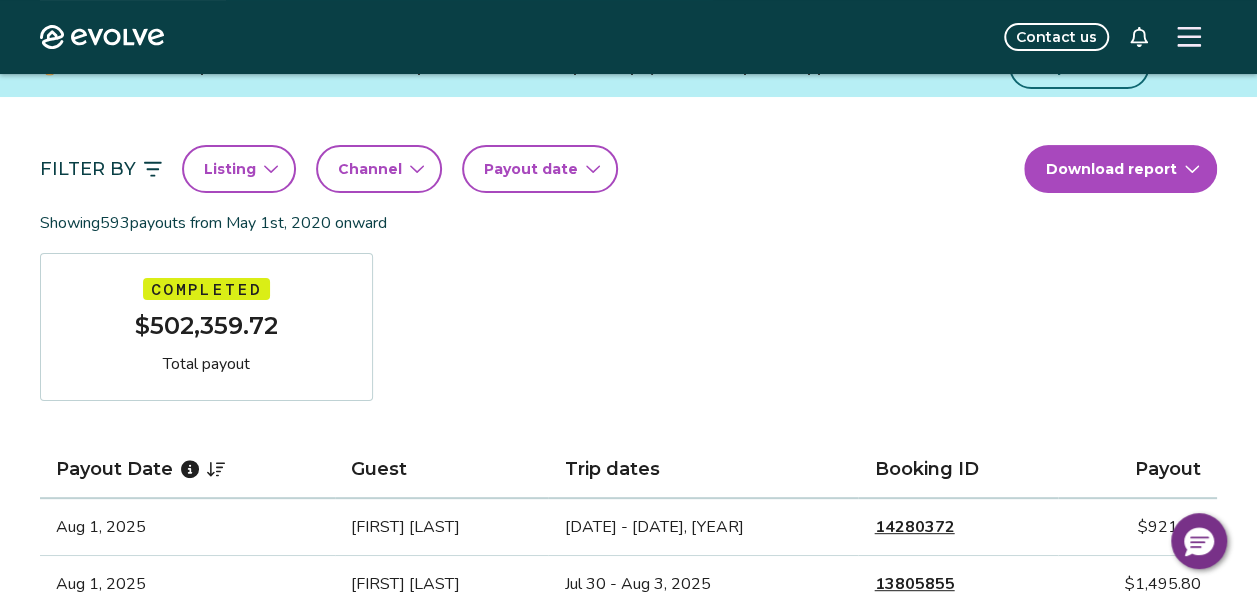 scroll, scrollTop: 138, scrollLeft: 0, axis: vertical 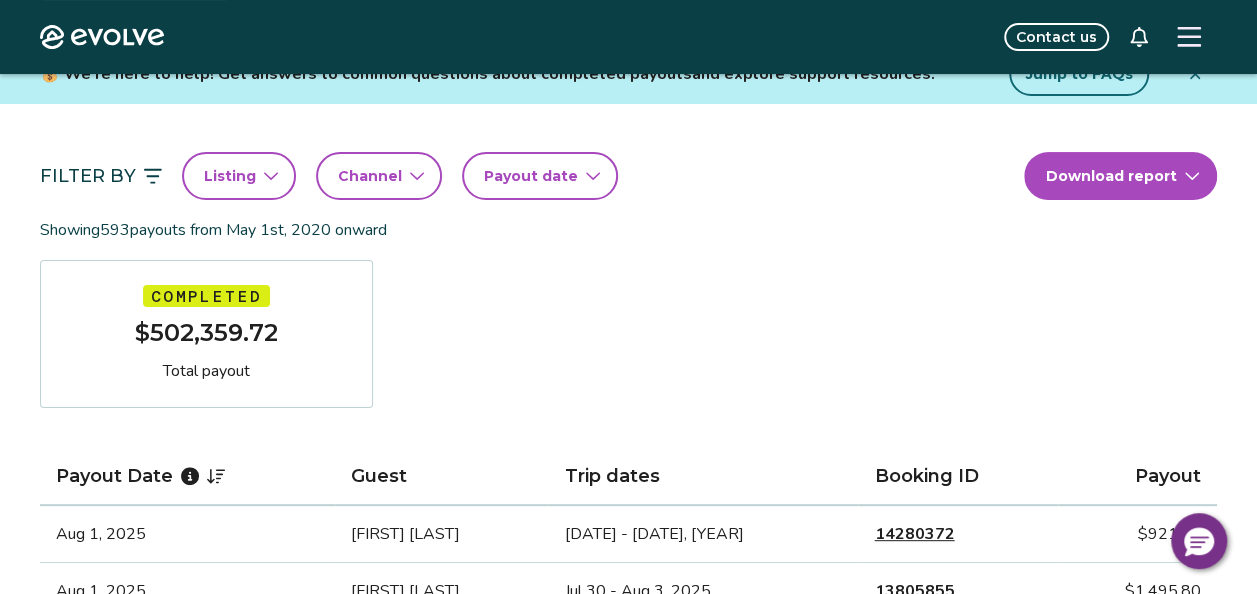 click on "Payout date" at bounding box center [540, 176] 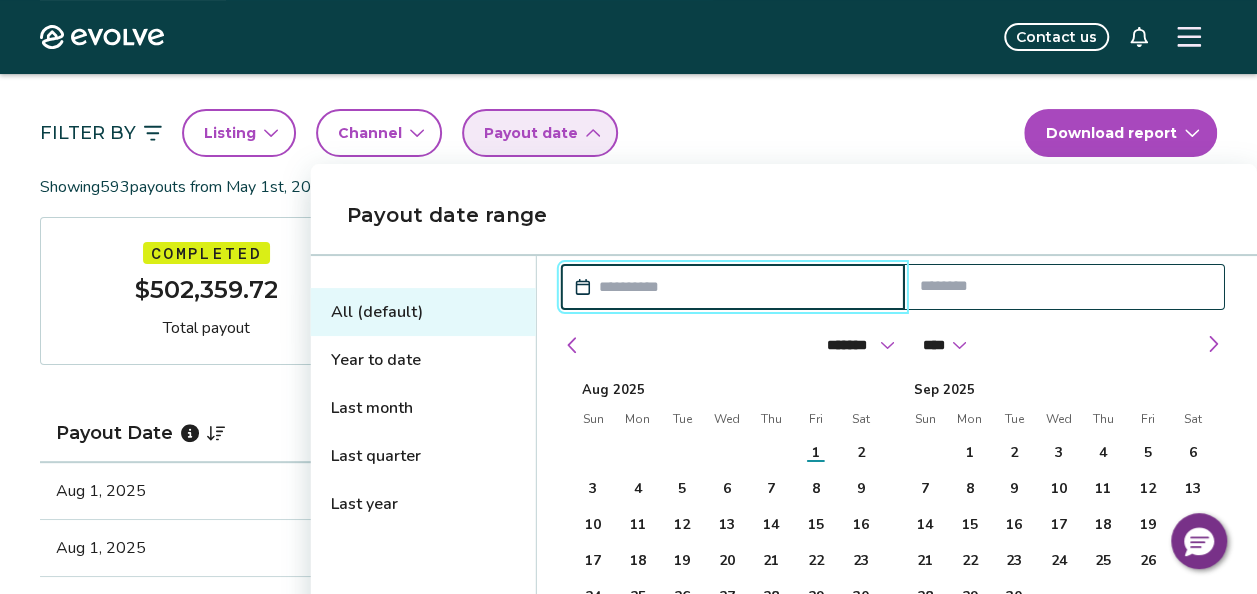 scroll, scrollTop: 182, scrollLeft: 0, axis: vertical 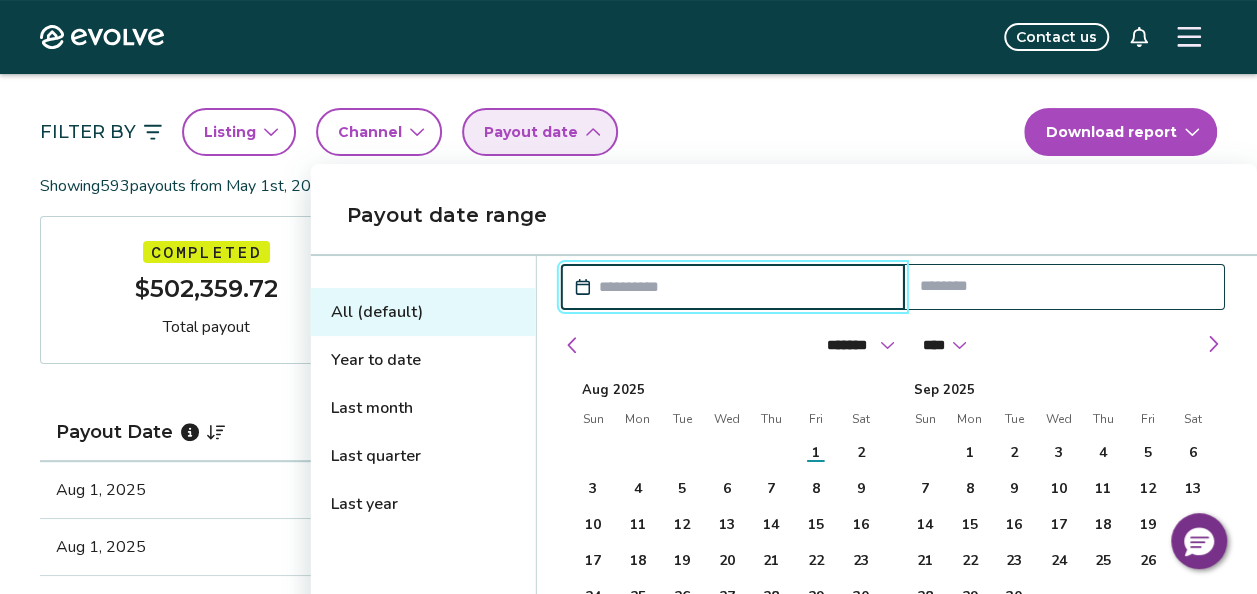 click on "Year to date" at bounding box center [423, 360] 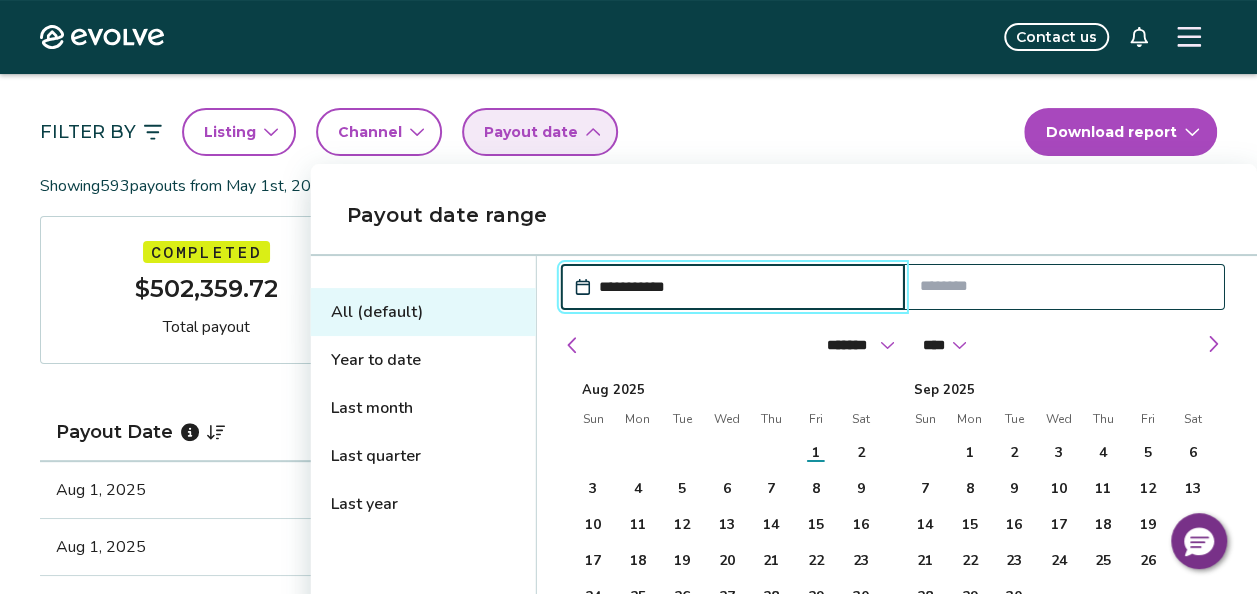 type on "**********" 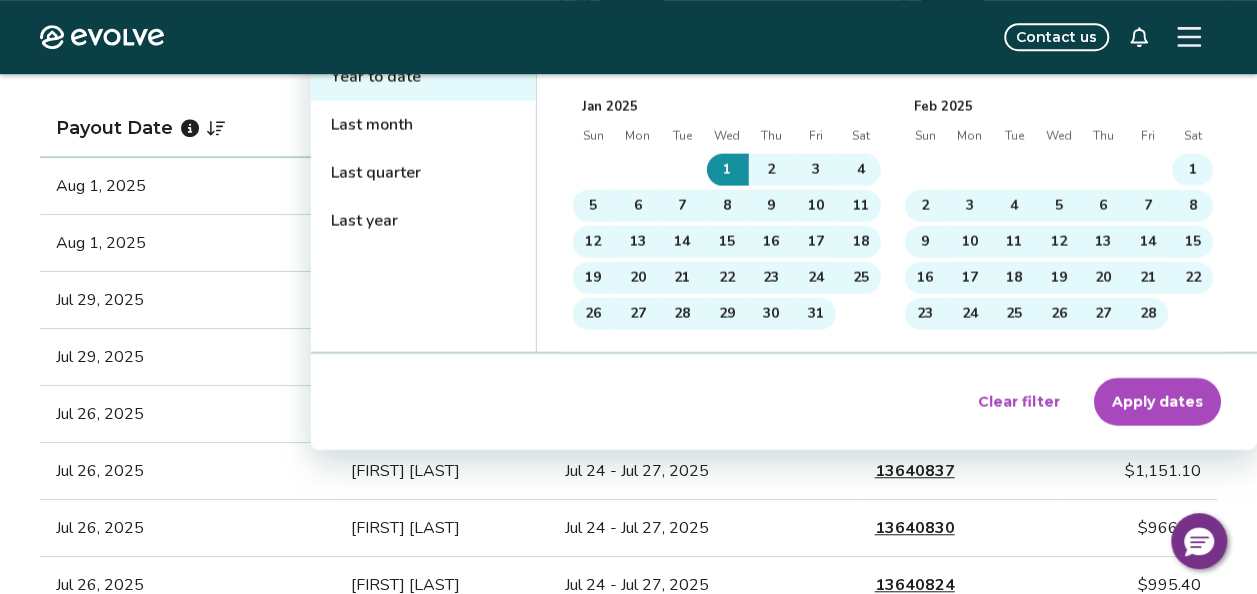 scroll, scrollTop: 566, scrollLeft: 0, axis: vertical 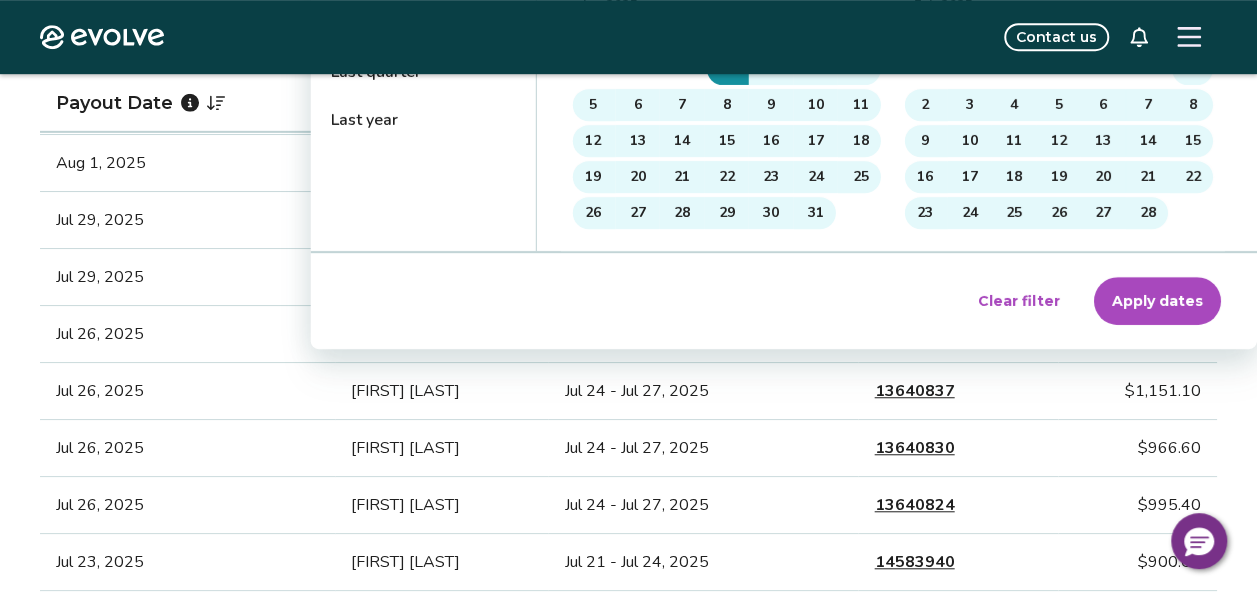 click on "Apply dates" at bounding box center [1157, 301] 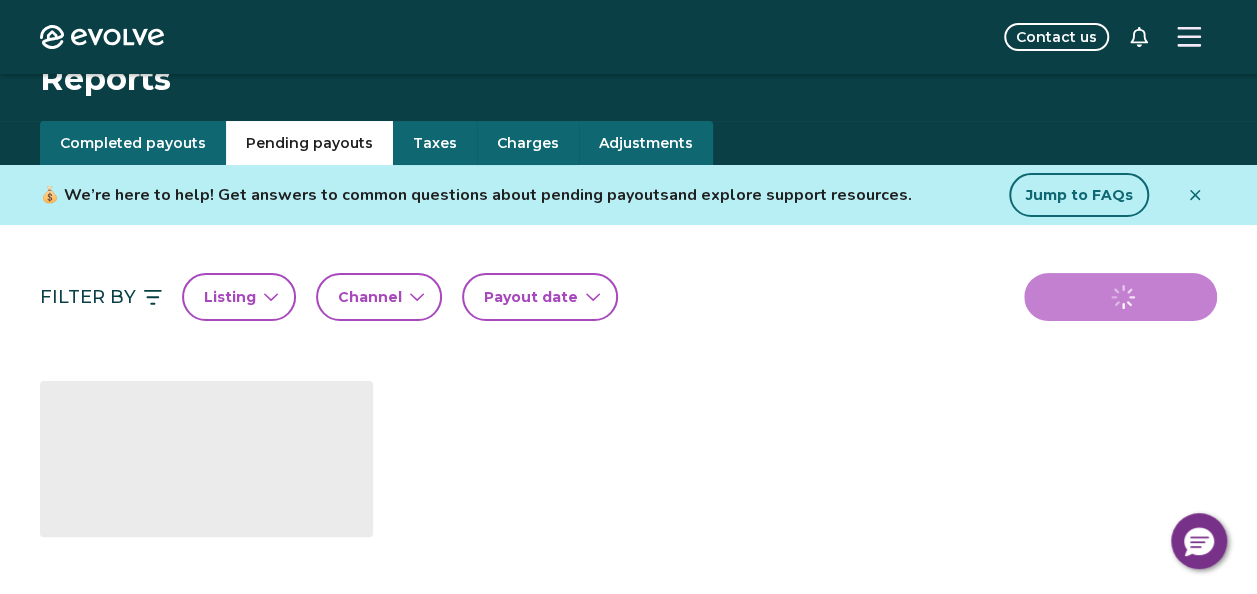 click on "Pending payouts" at bounding box center (309, 143) 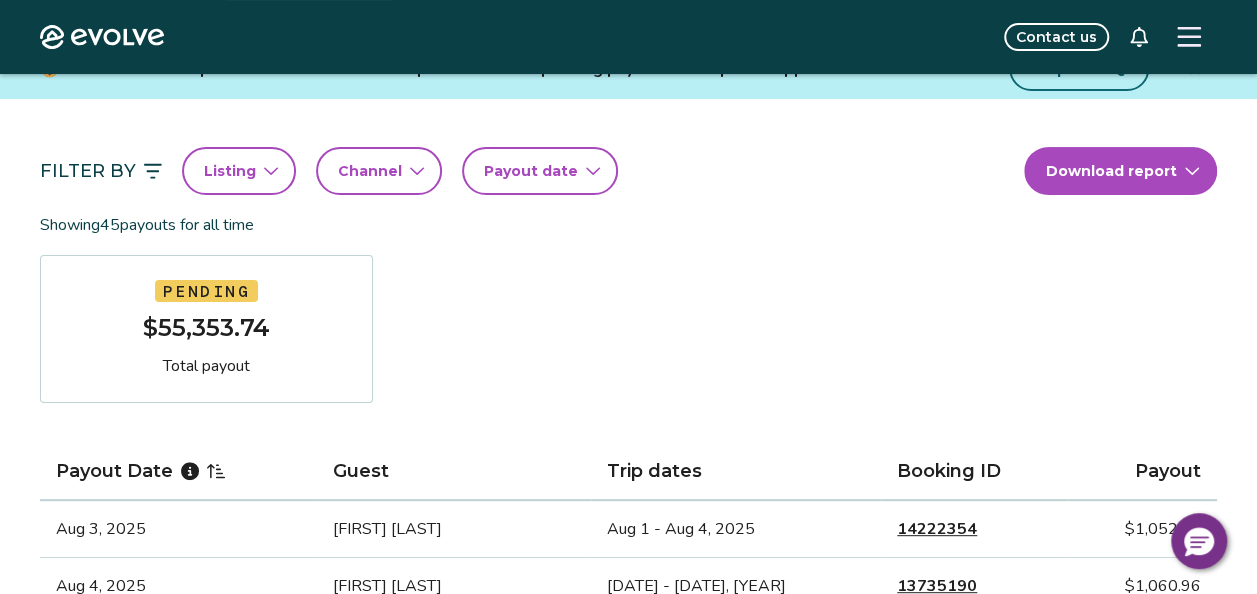 scroll, scrollTop: 142, scrollLeft: 0, axis: vertical 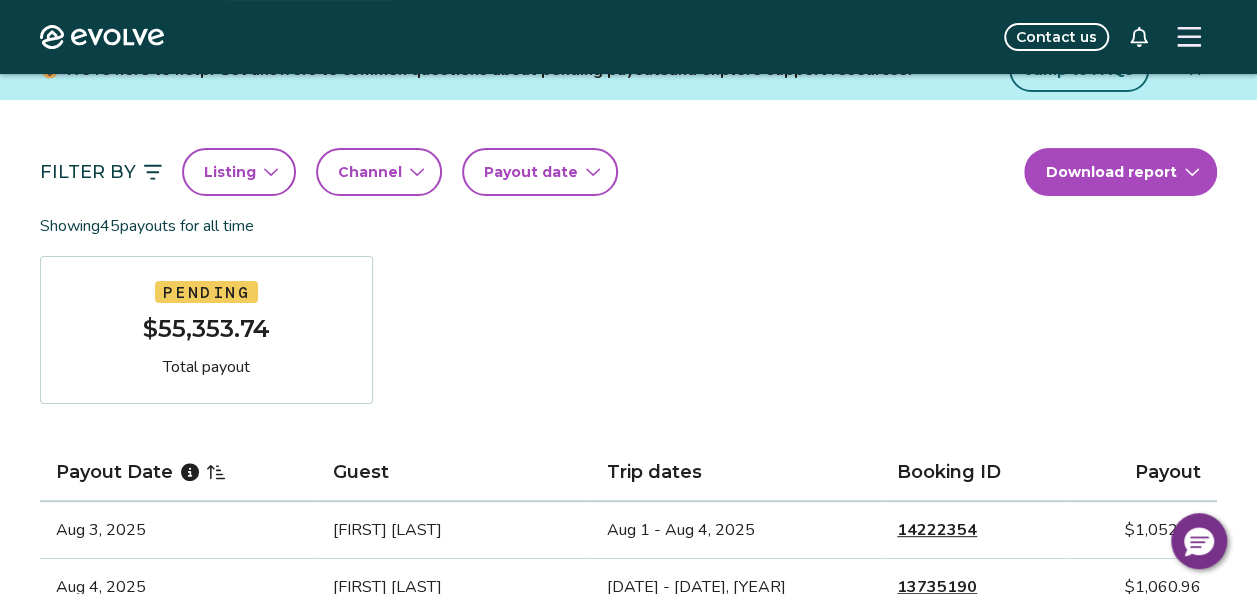 click on "Payout date" at bounding box center (531, 172) 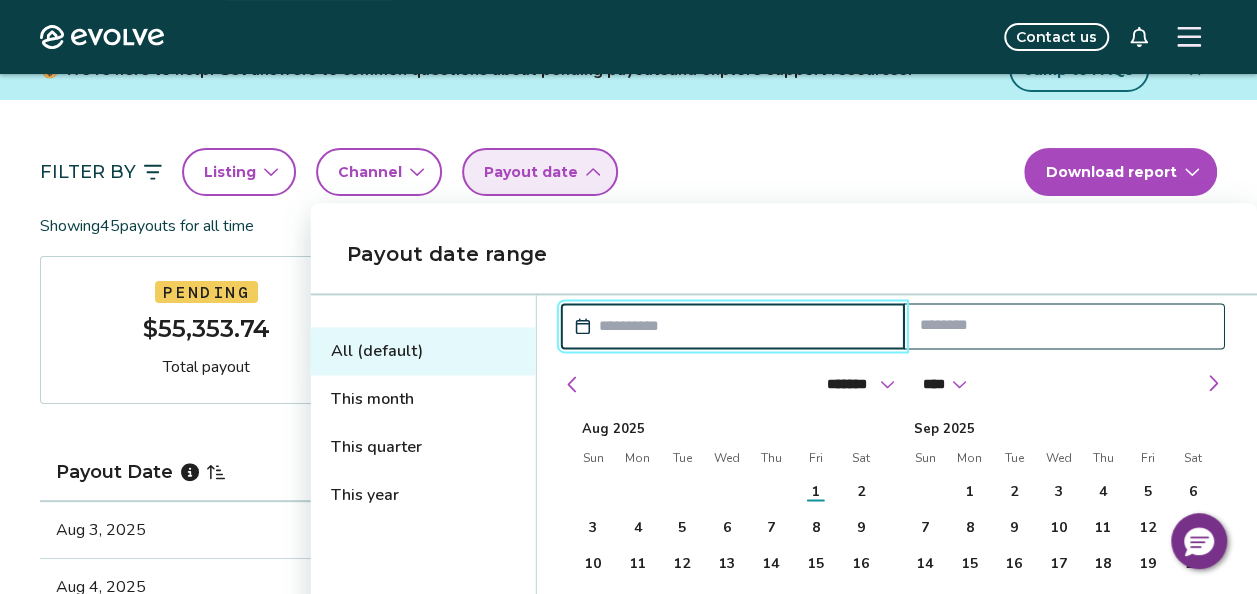 click on "This year" at bounding box center (423, 495) 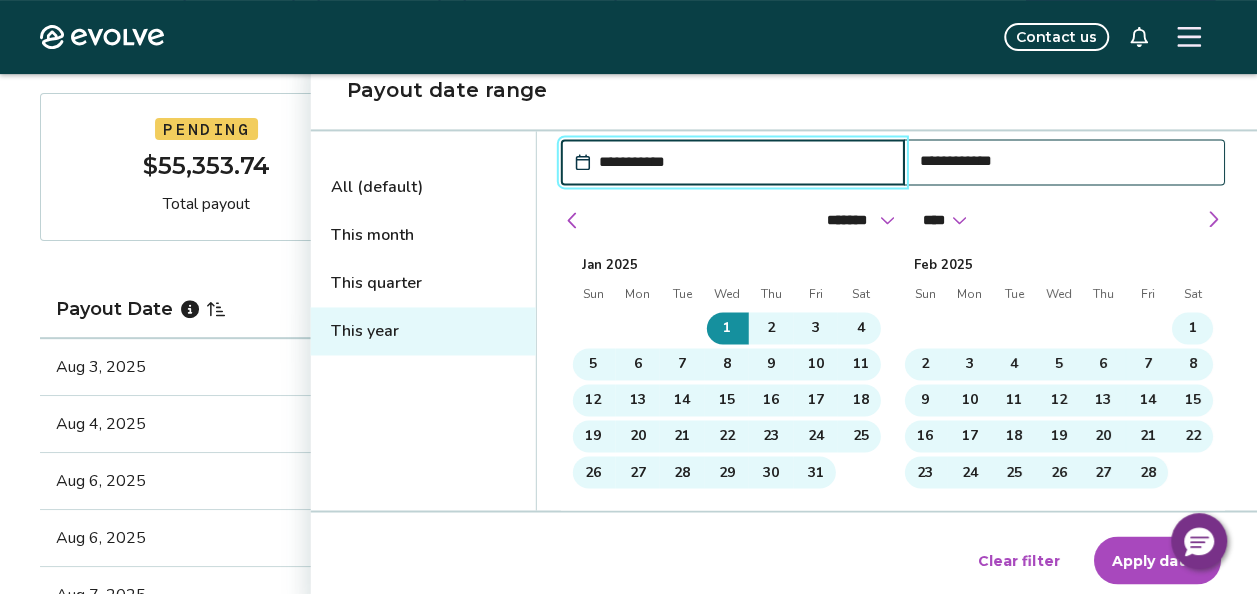 scroll, scrollTop: 307, scrollLeft: 0, axis: vertical 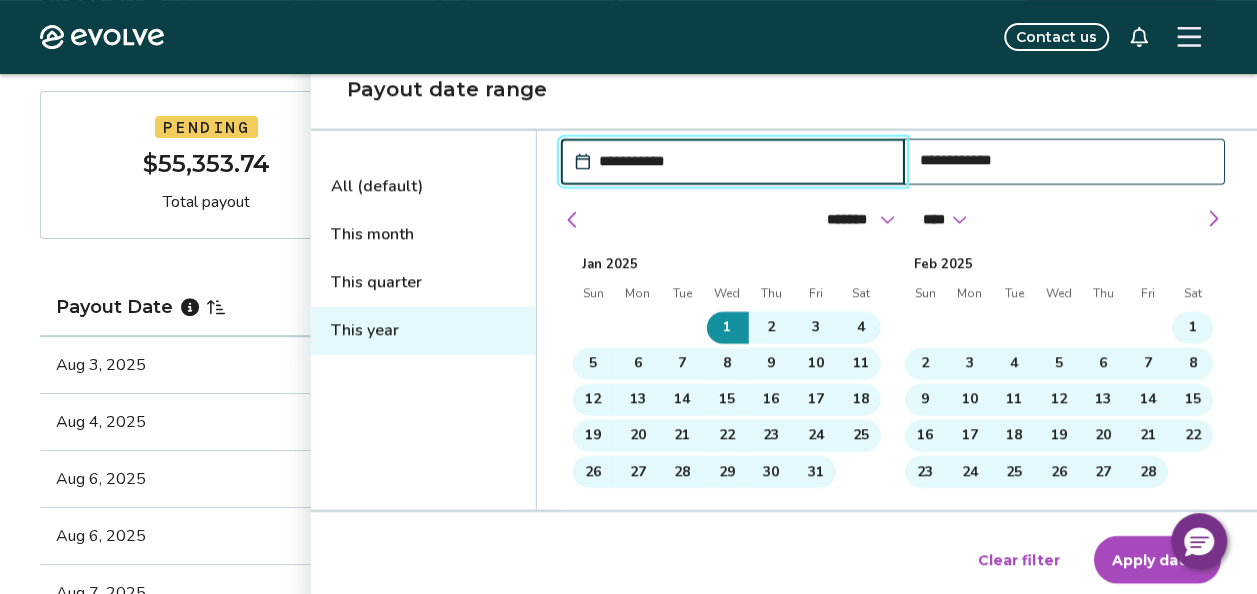 click on "Apply dates" at bounding box center [1157, 560] 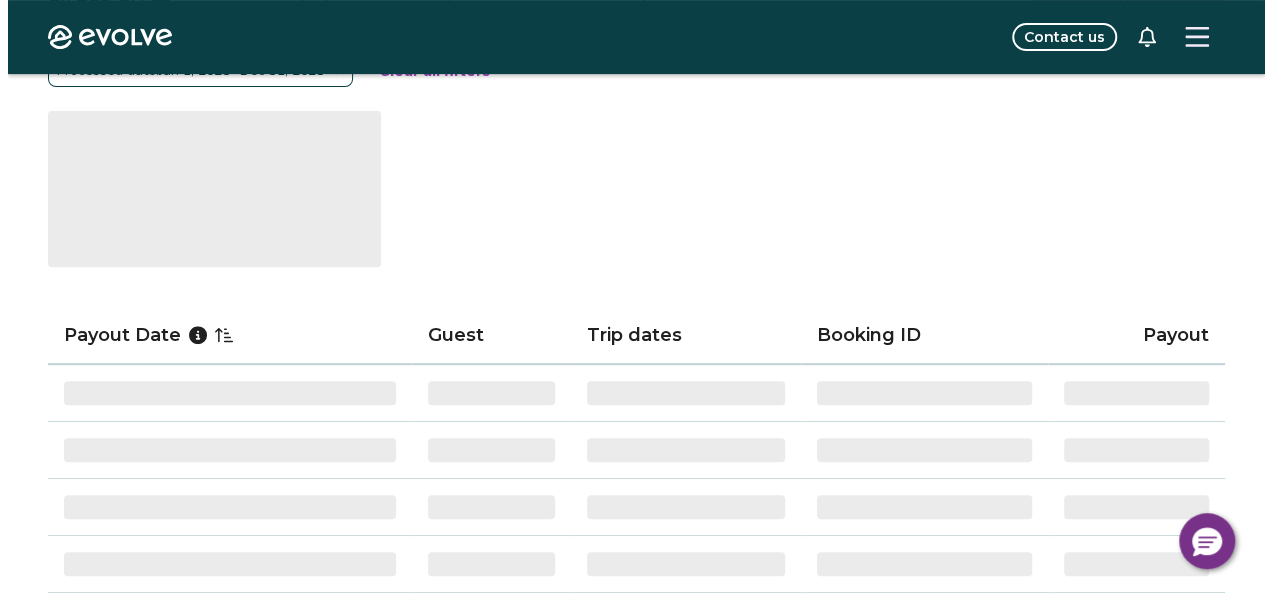 scroll, scrollTop: 290, scrollLeft: 0, axis: vertical 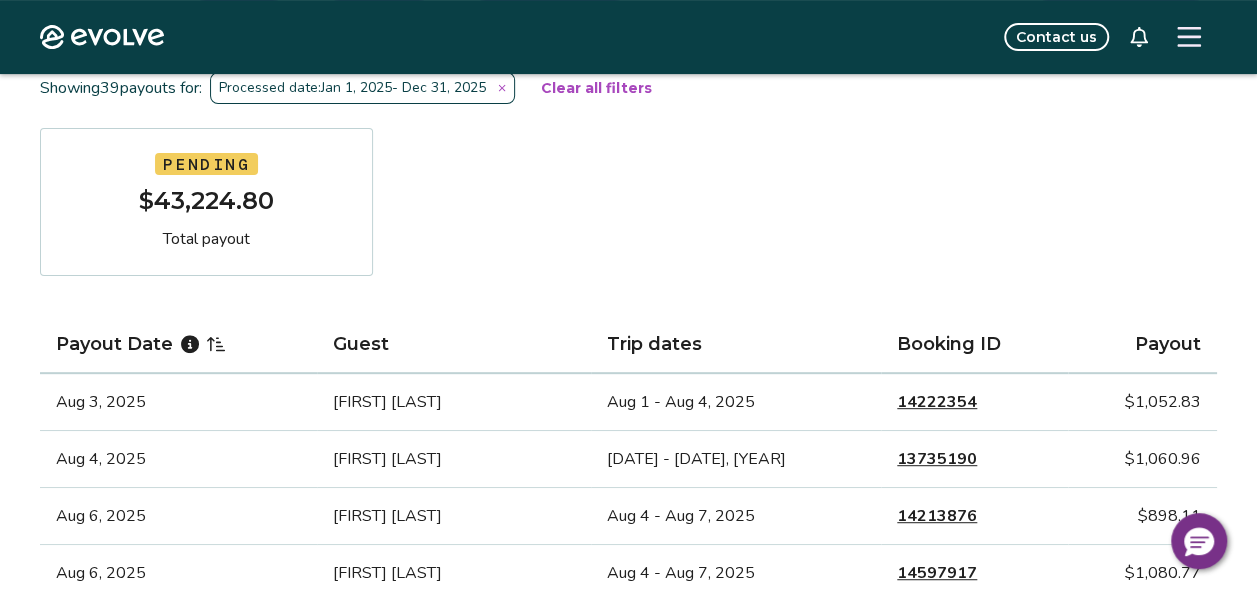 click 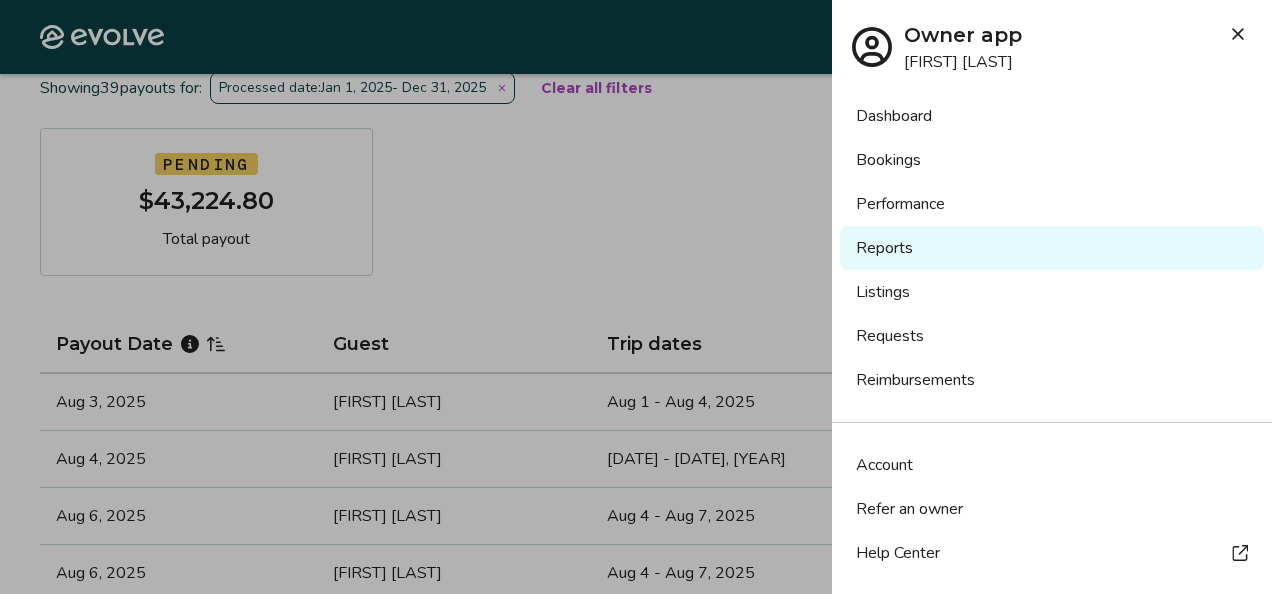click on "Bookings" at bounding box center (1052, 160) 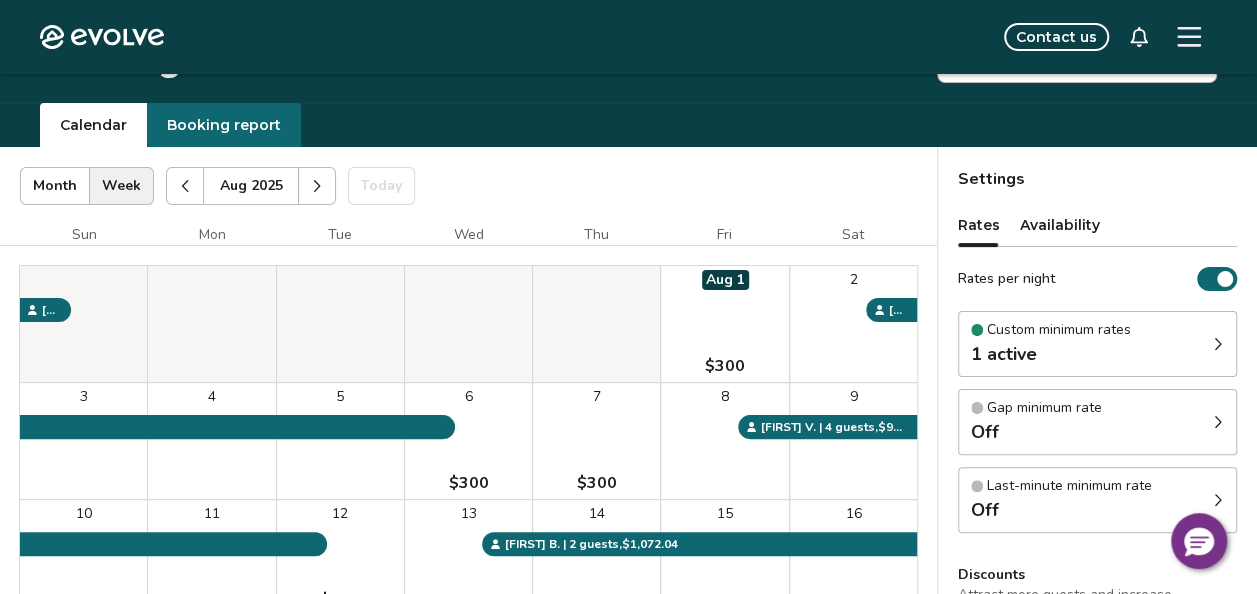 scroll, scrollTop: 0, scrollLeft: 0, axis: both 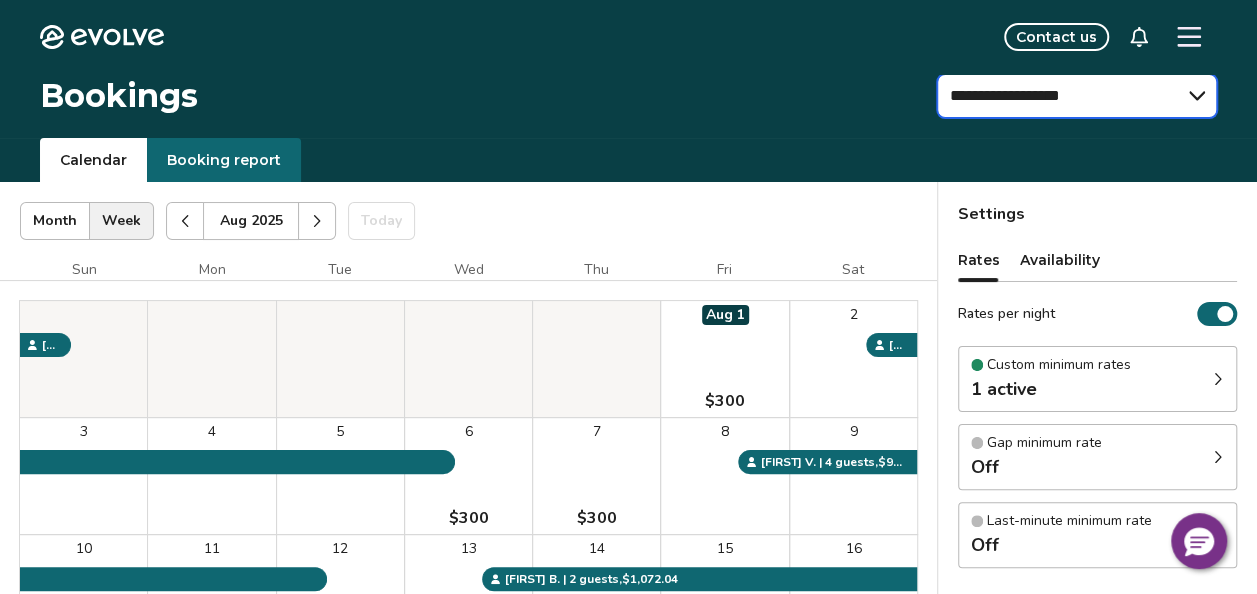 click on "**********" at bounding box center (1077, 96) 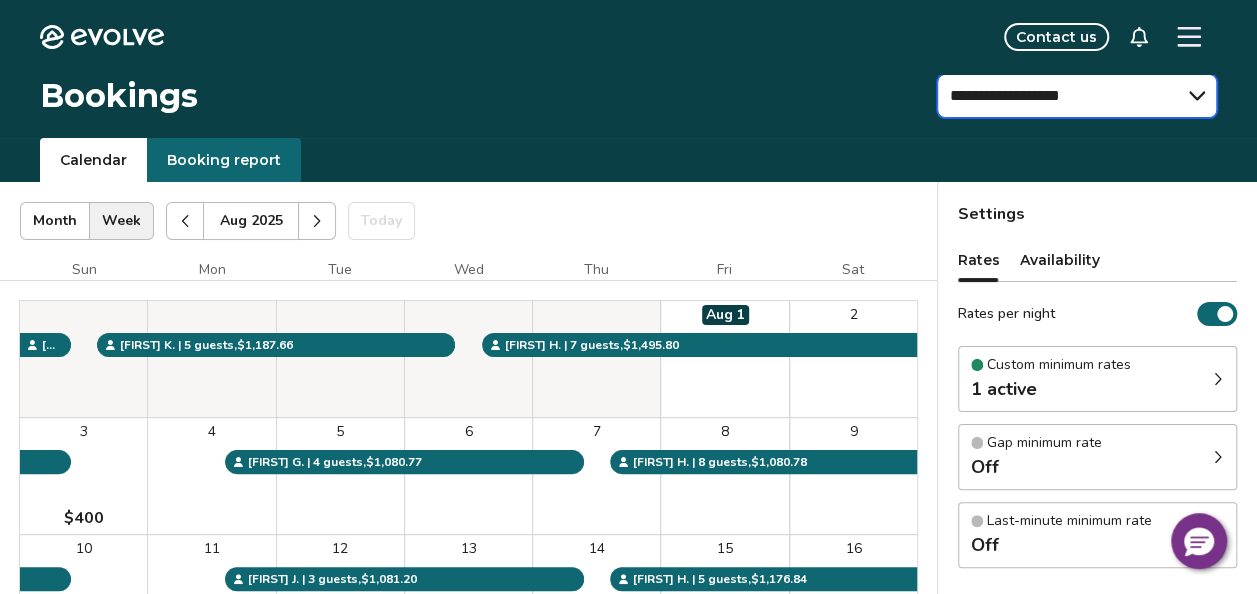 click on "**********" at bounding box center [1077, 96] 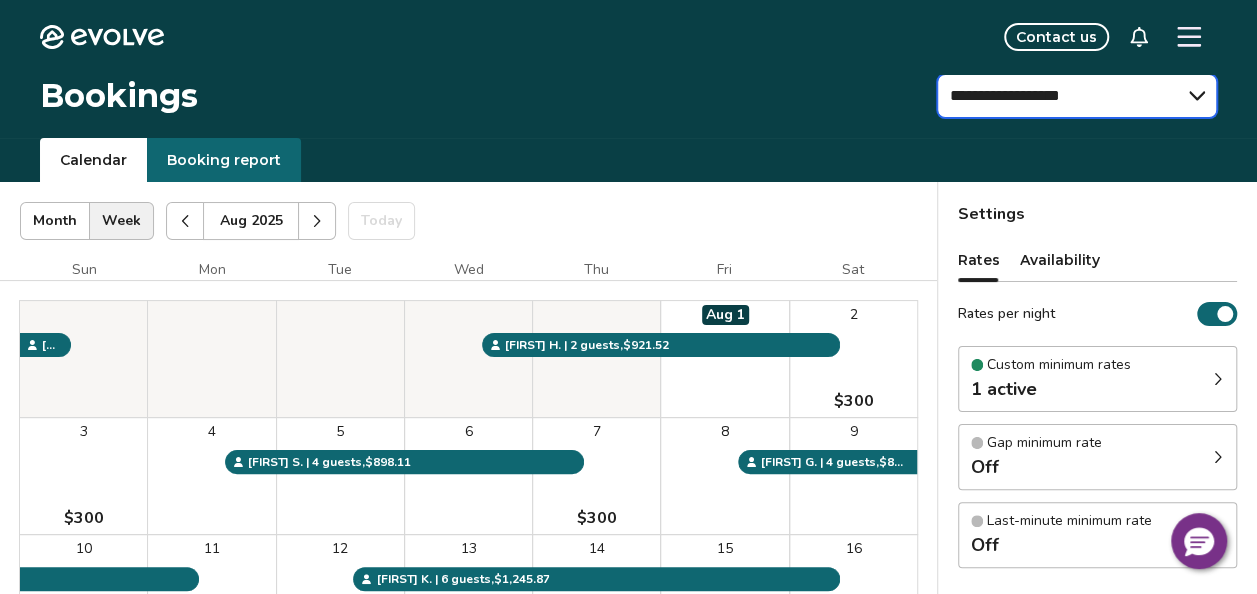 click on "**********" at bounding box center (1077, 96) 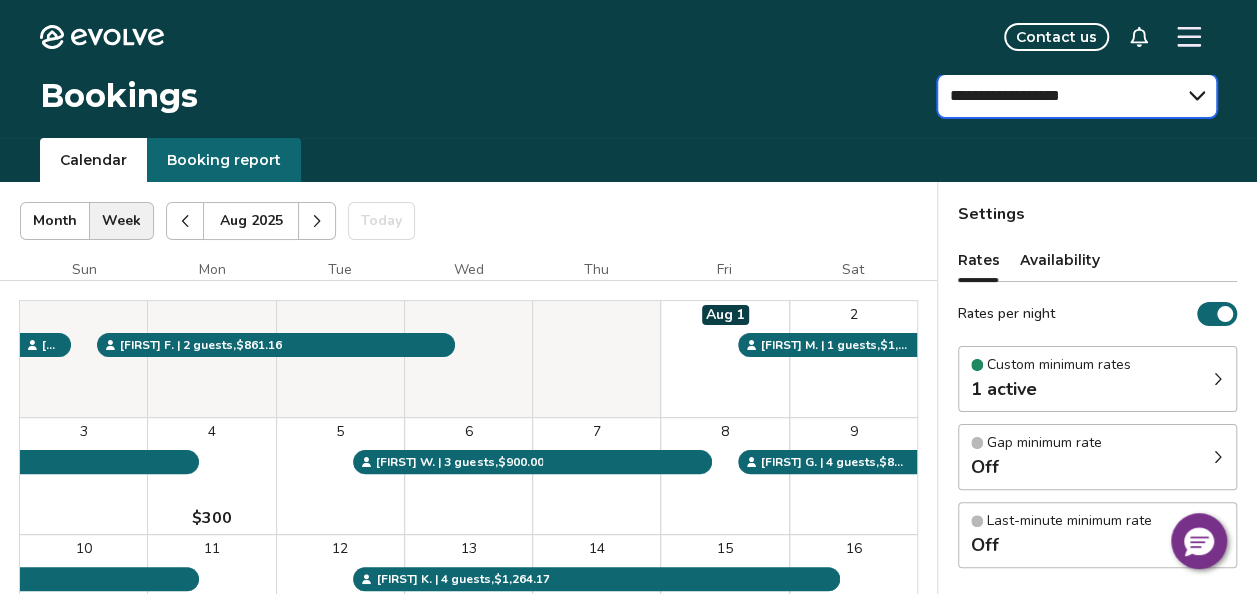 click on "**********" at bounding box center [1077, 96] 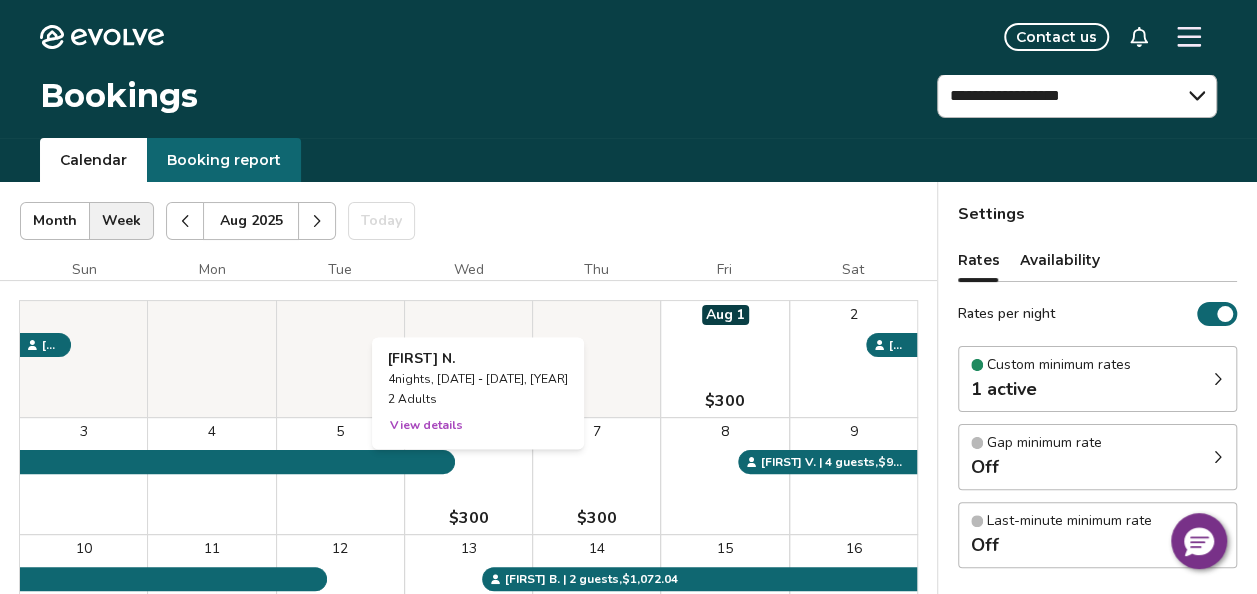 click on "6 $300" at bounding box center (468, 476) 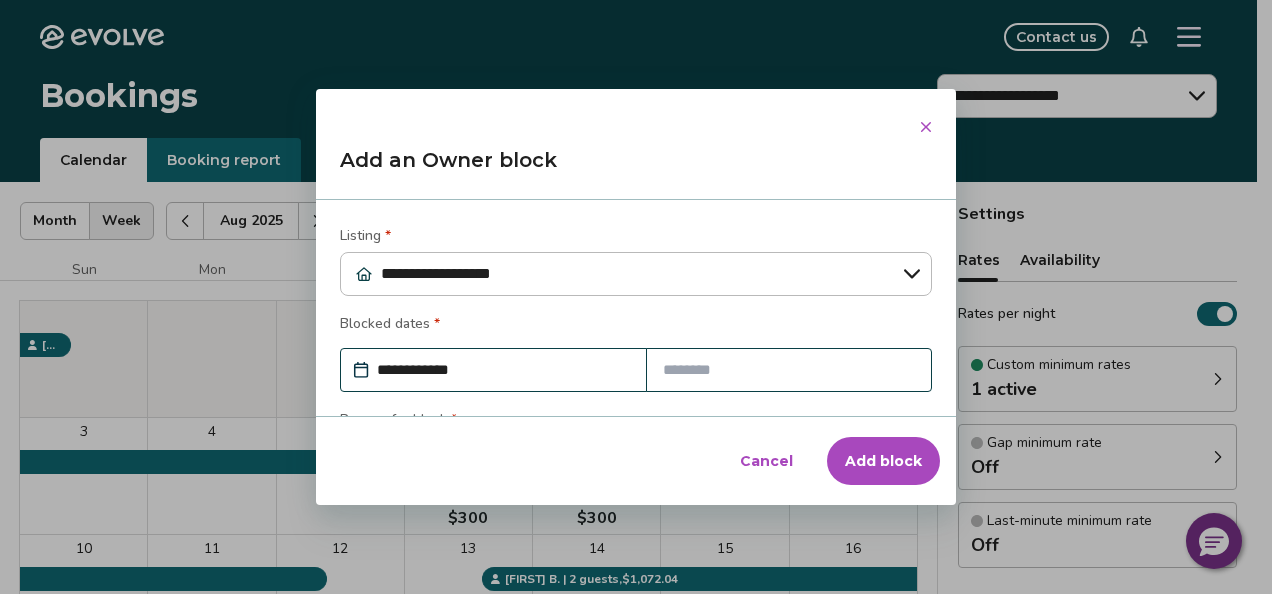 click 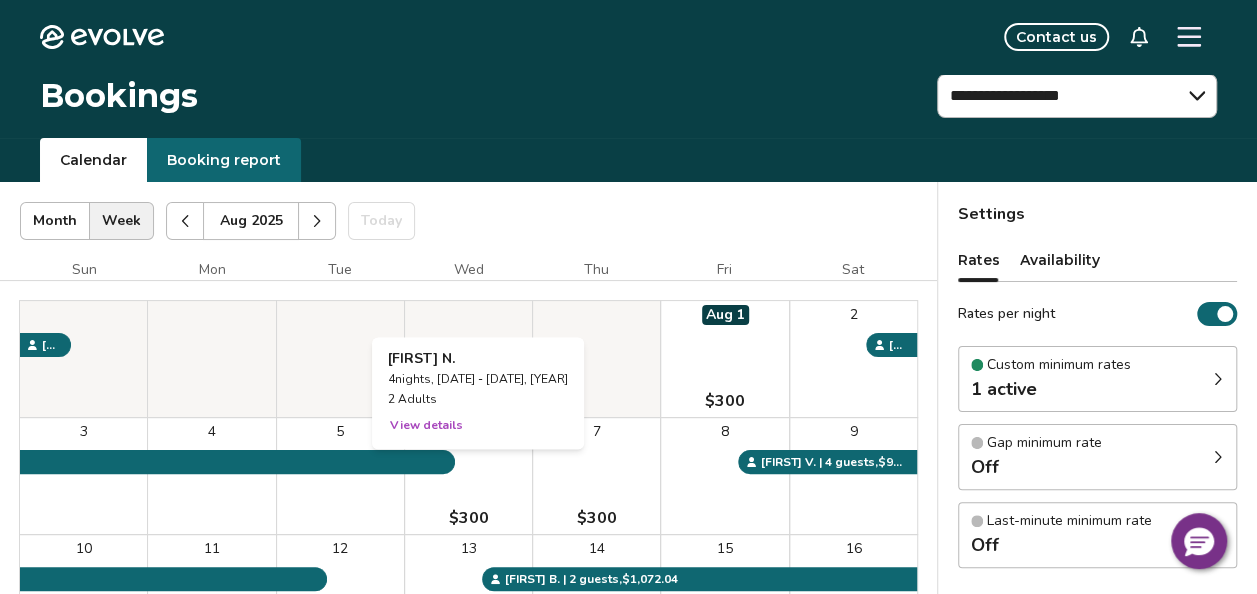 click on "View details" at bounding box center [426, 425] 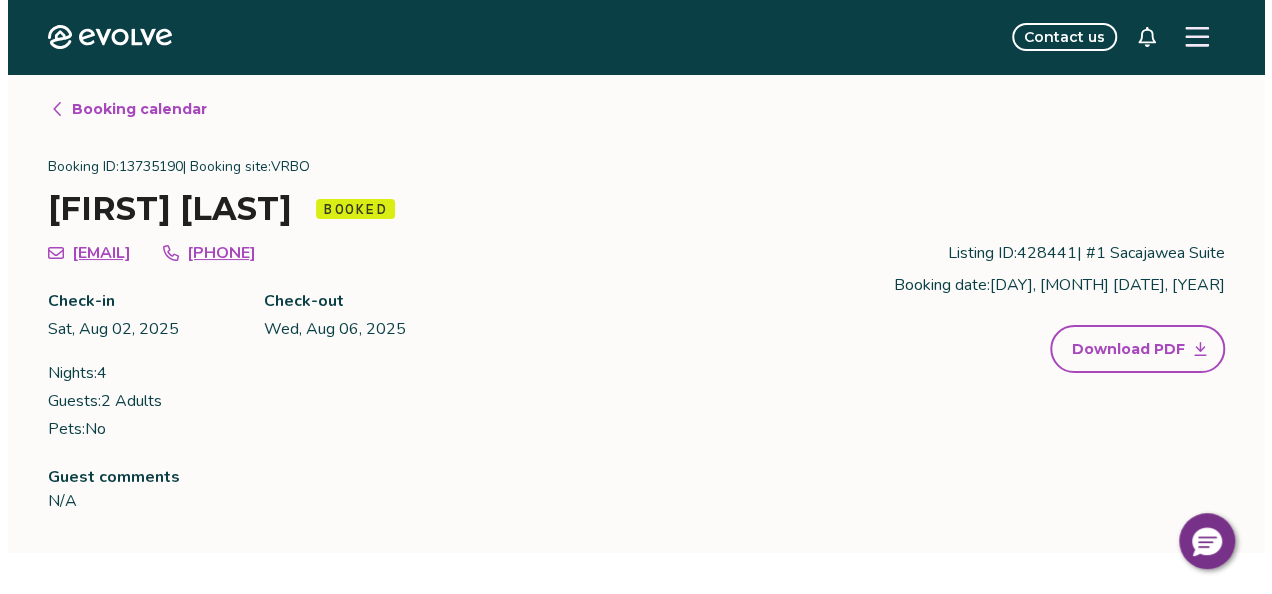 scroll, scrollTop: 0, scrollLeft: 0, axis: both 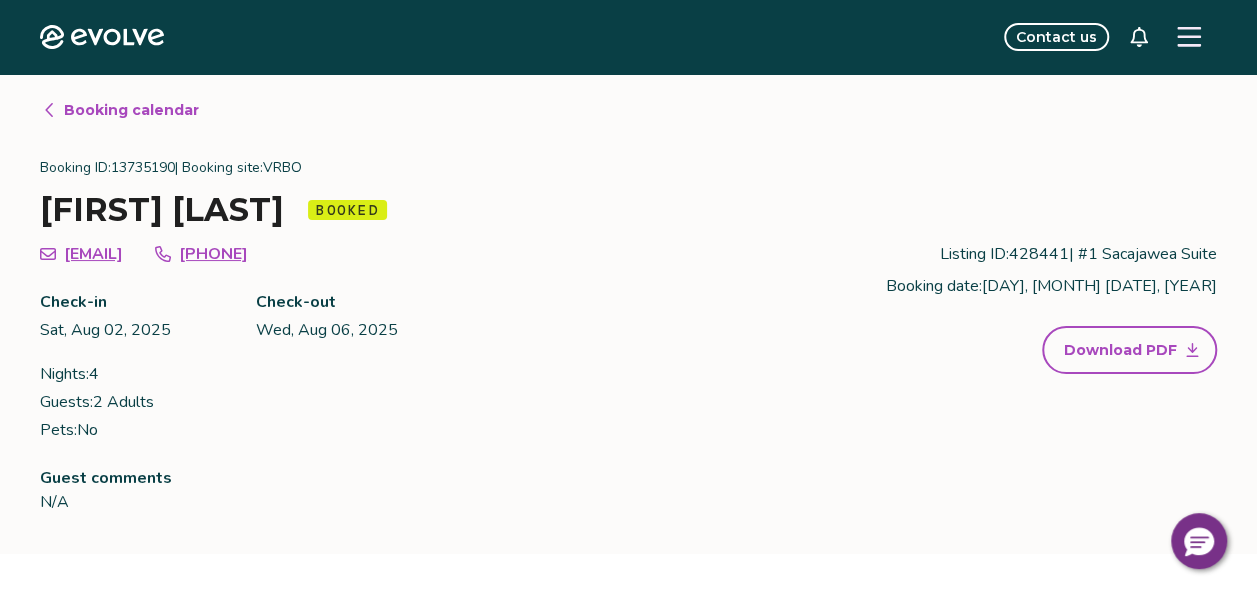 click at bounding box center [1189, 37] 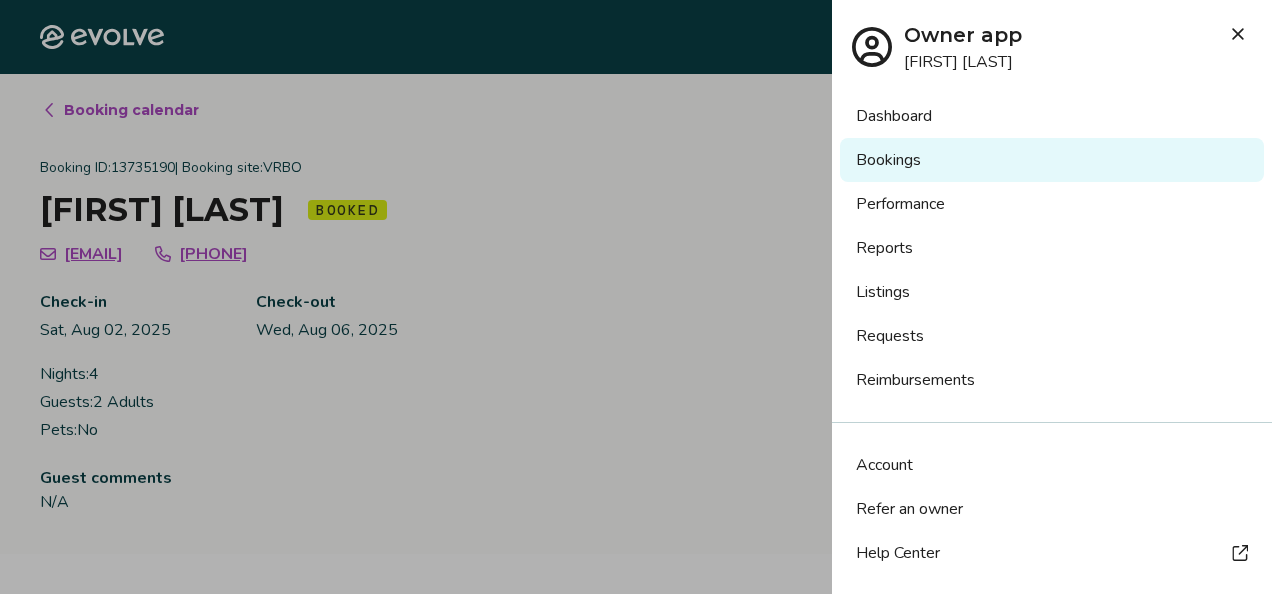 click on "Bookings" at bounding box center [1052, 160] 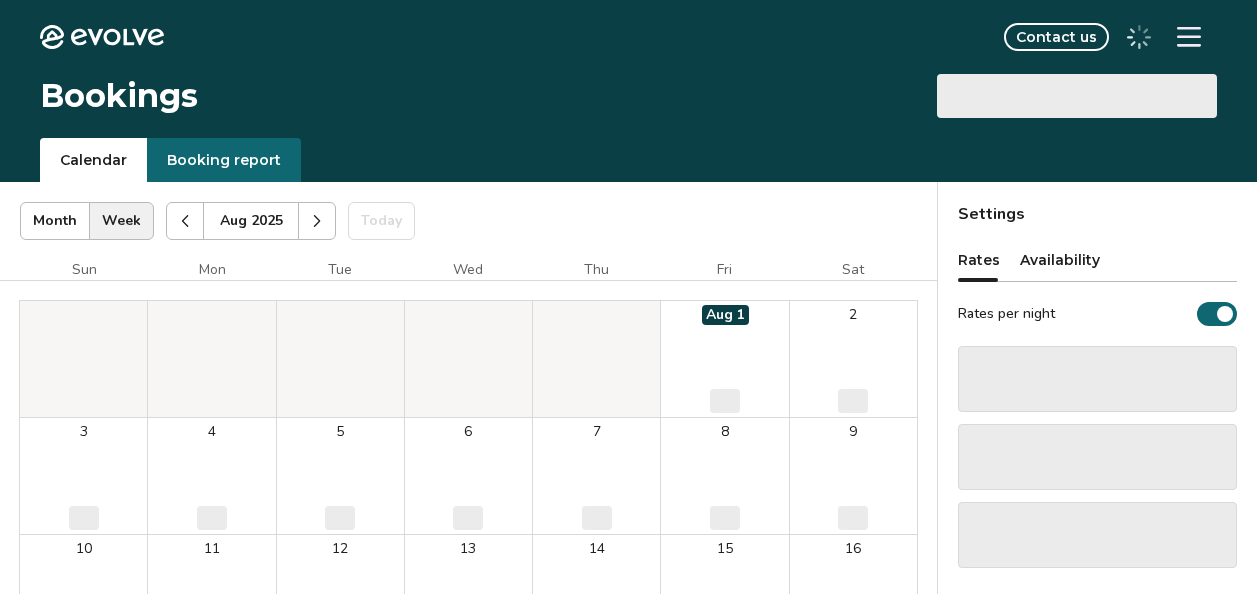 scroll, scrollTop: 0, scrollLeft: 0, axis: both 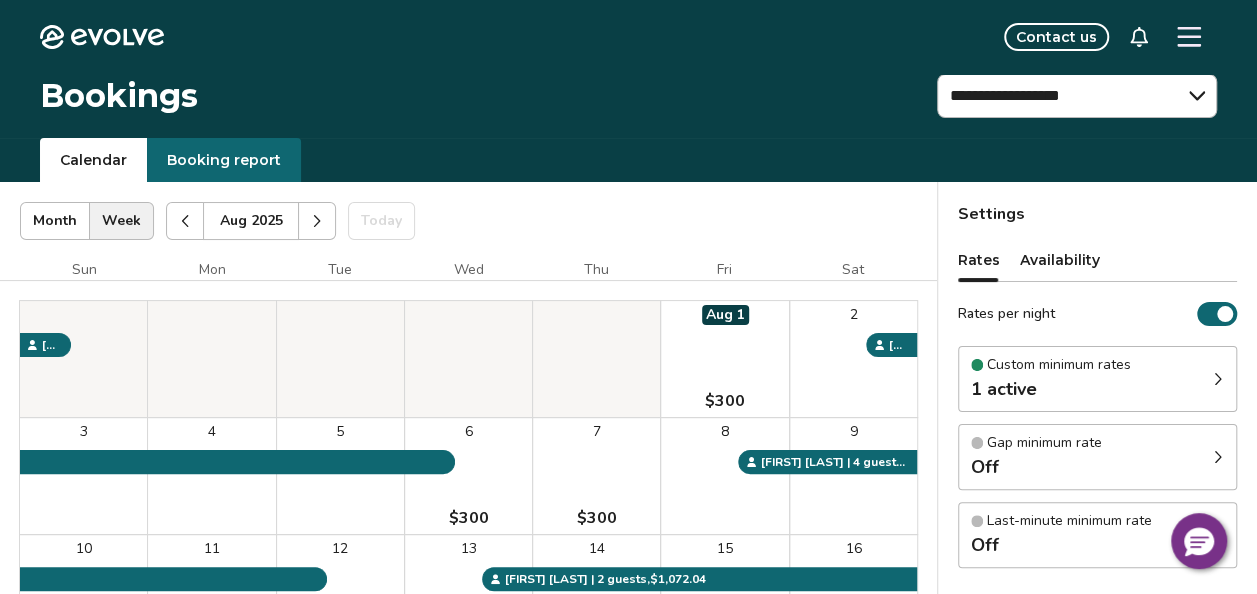 click on "Week" at bounding box center (121, 221) 